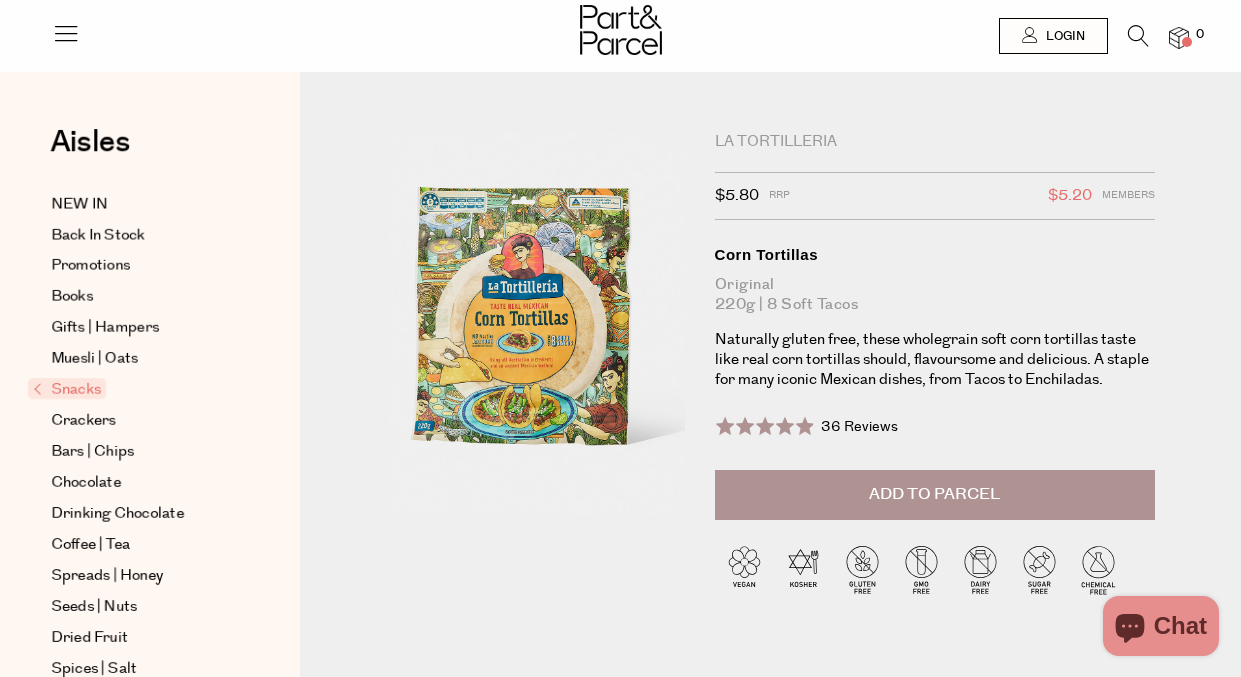 scroll, scrollTop: 0, scrollLeft: 0, axis: both 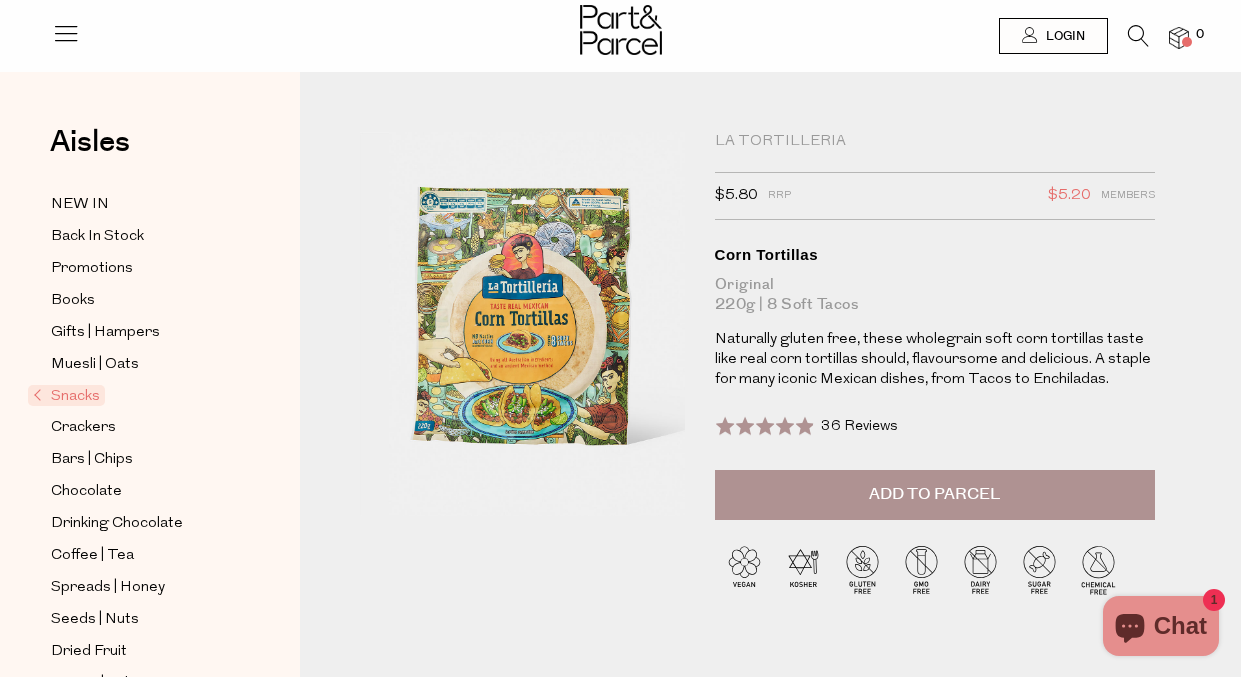 click on "Add to Parcel" at bounding box center (935, 495) 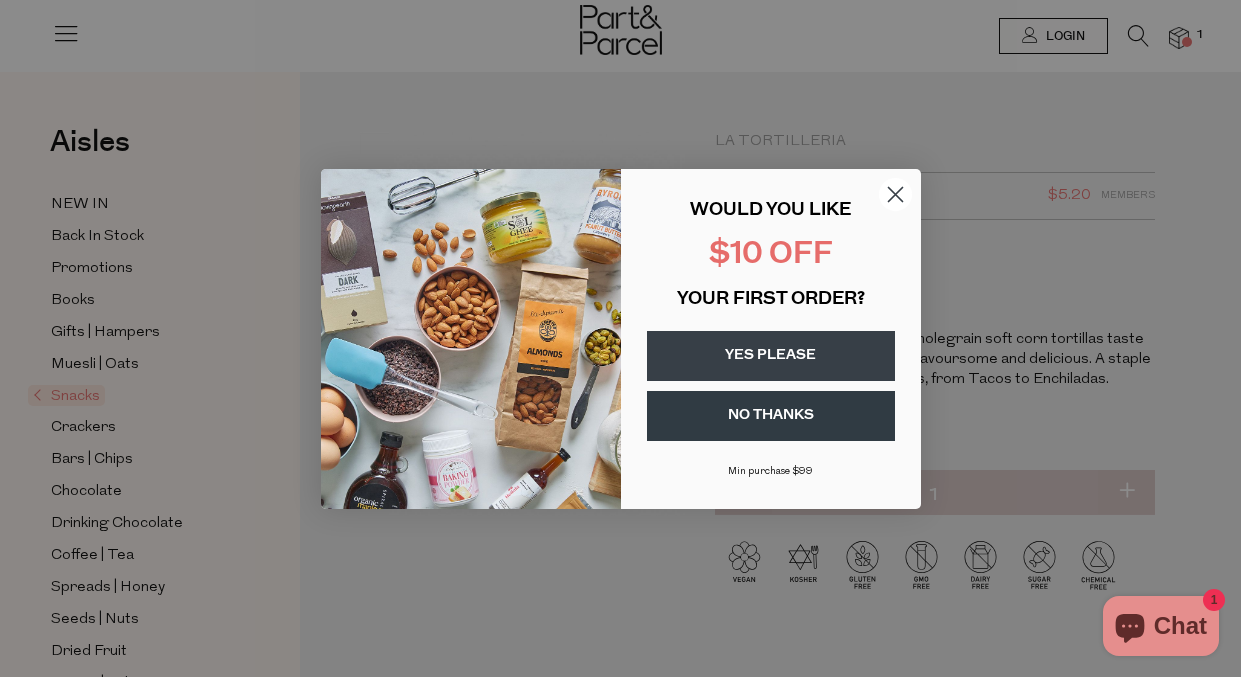 click 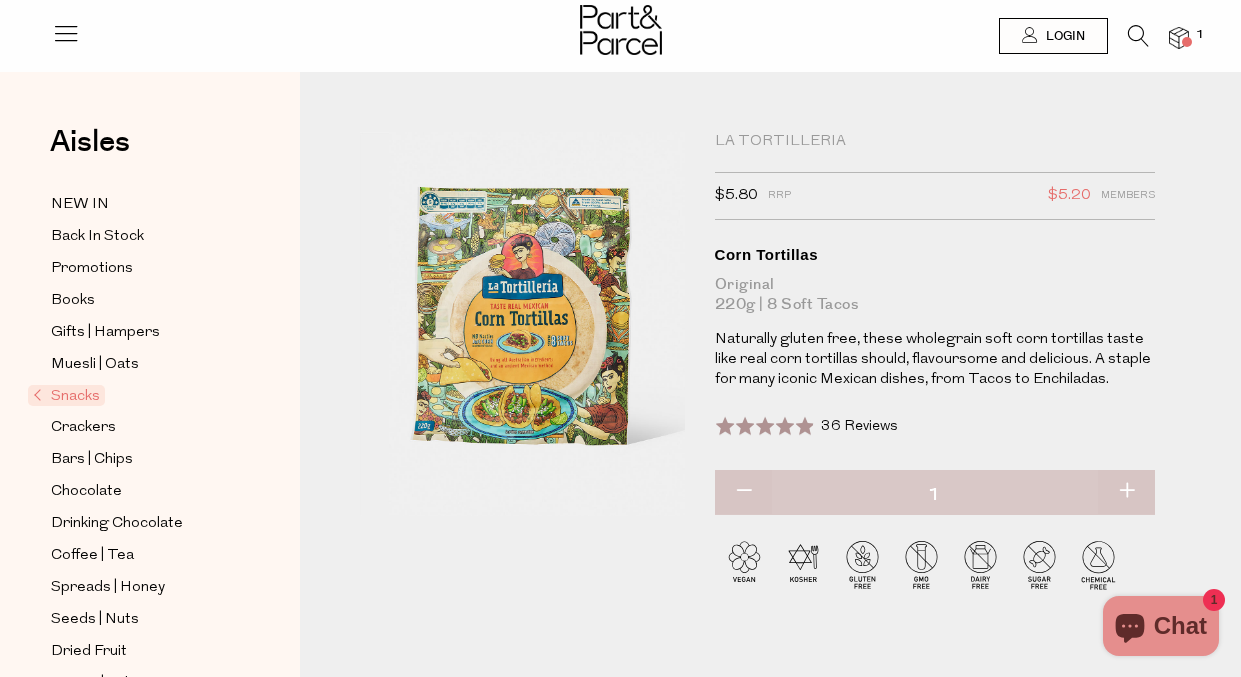 click at bounding box center (1138, 36) 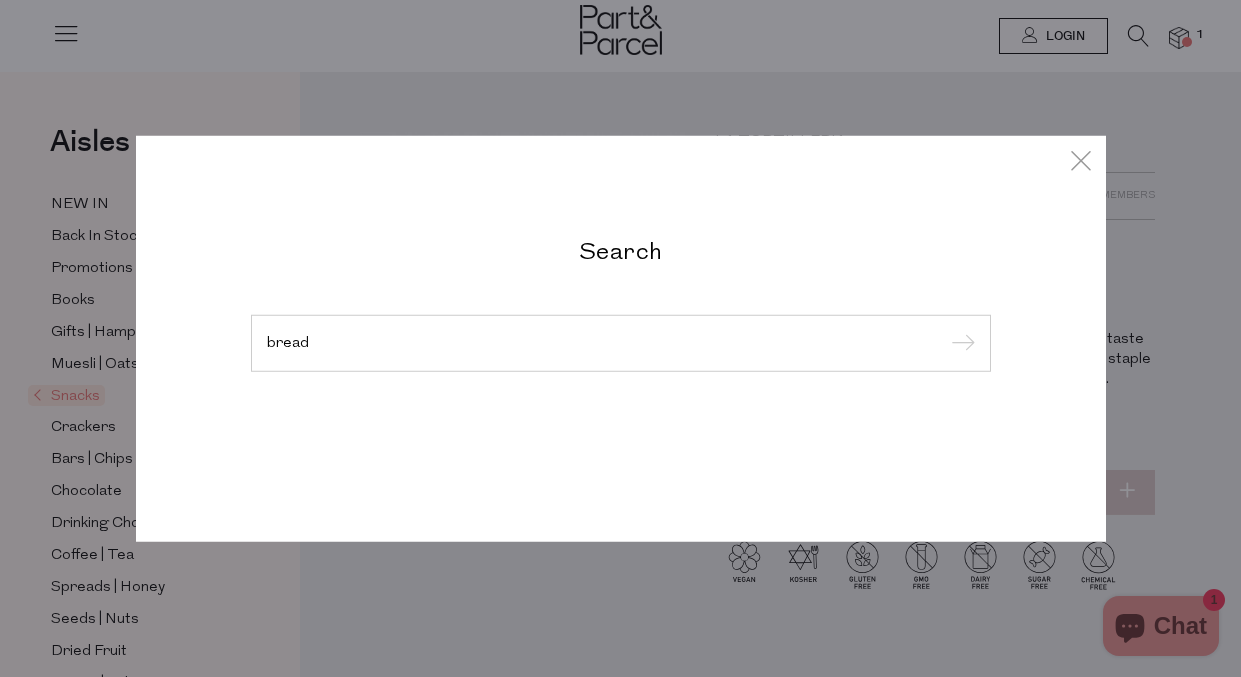 type on "bread" 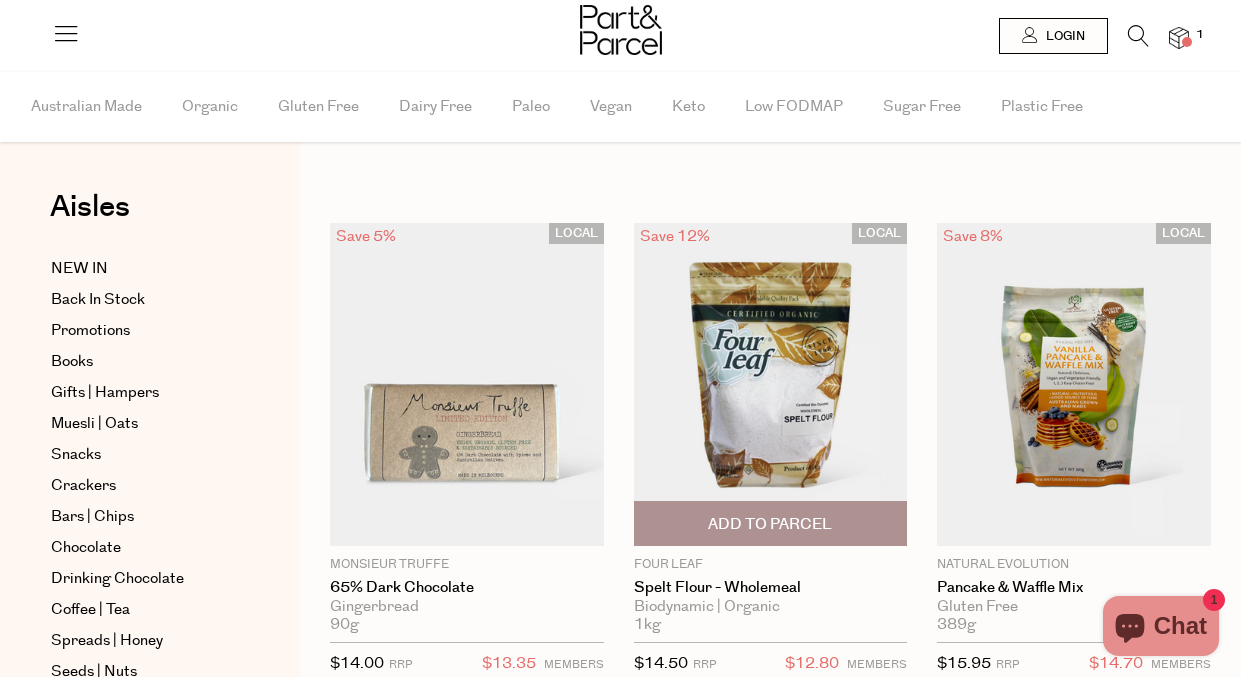 scroll, scrollTop: 0, scrollLeft: 0, axis: both 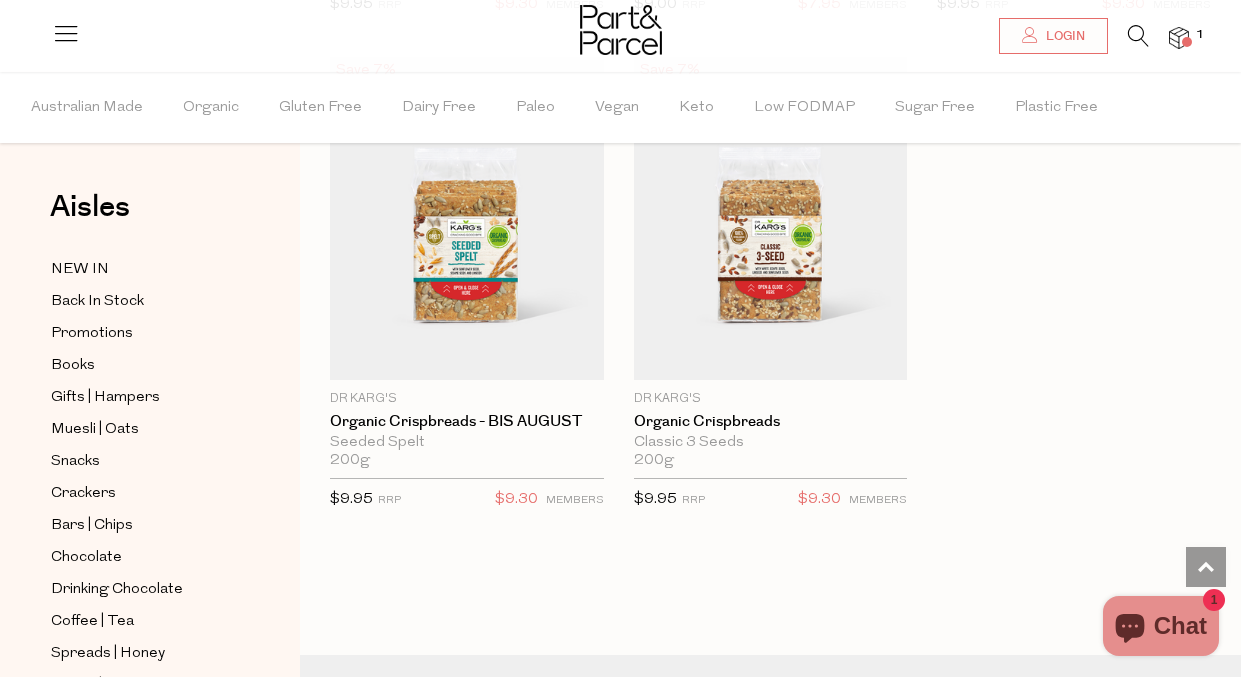 click at bounding box center [1138, 36] 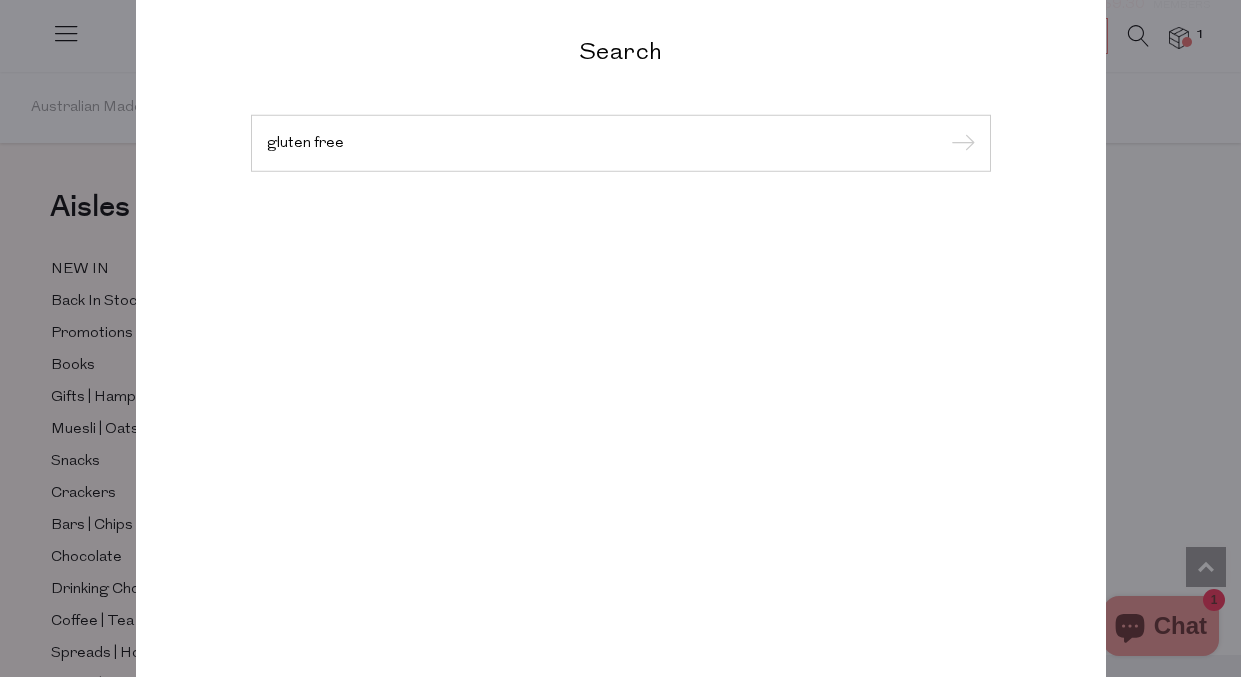 type on "gluten free" 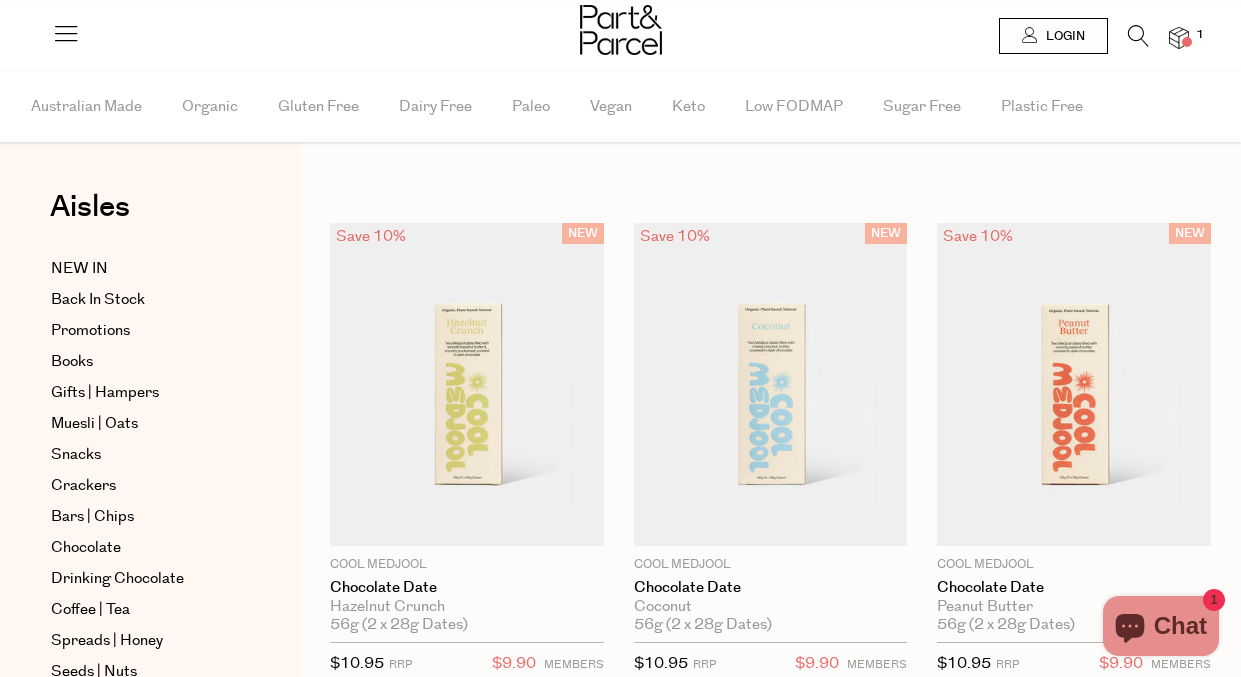 scroll, scrollTop: 0, scrollLeft: 0, axis: both 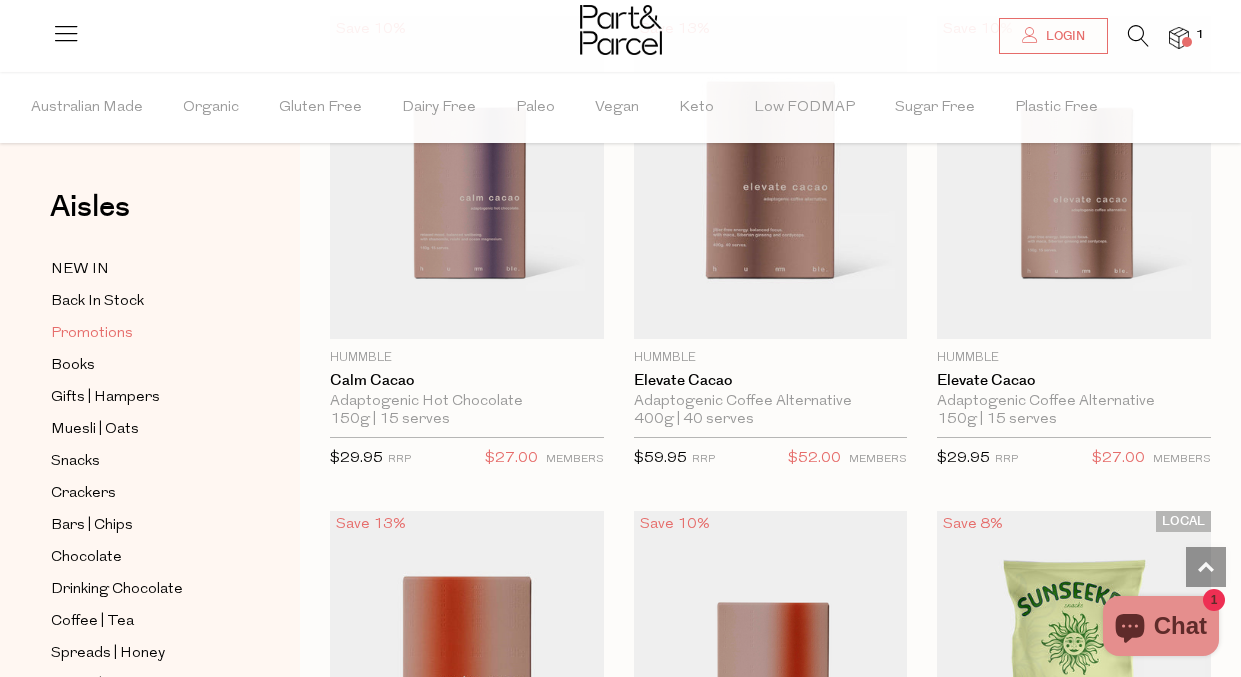 click on "Promotions" at bounding box center (92, 334) 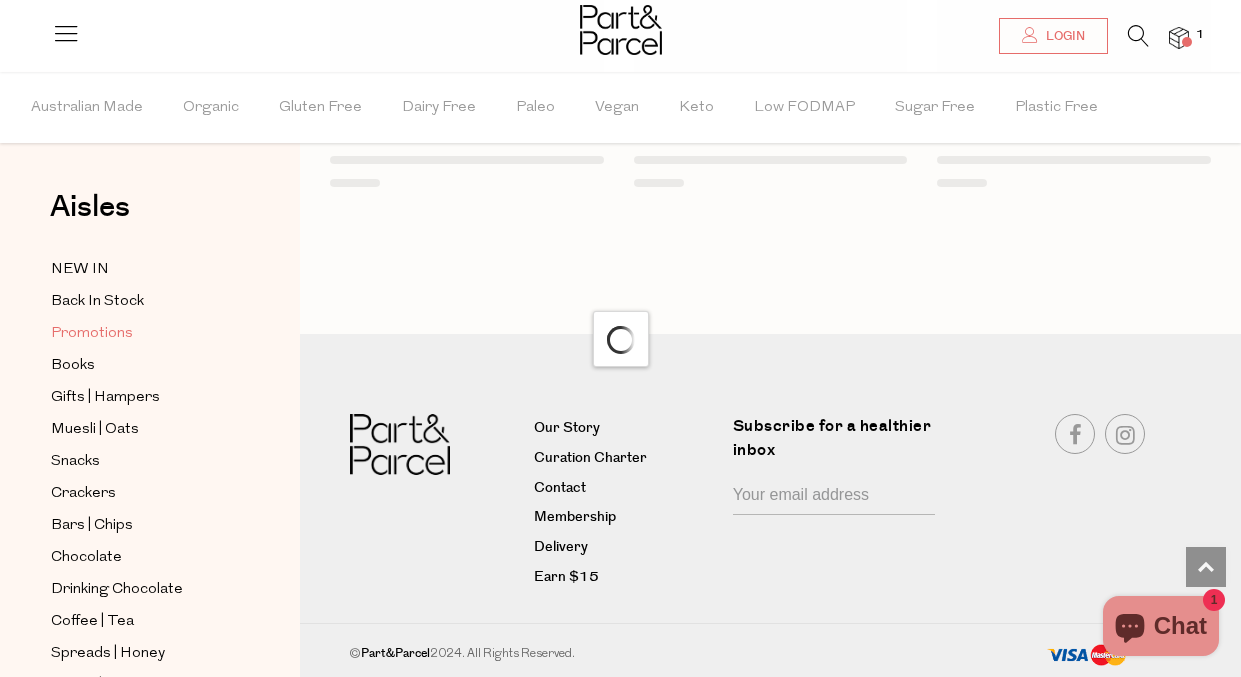 scroll, scrollTop: 2355, scrollLeft: 0, axis: vertical 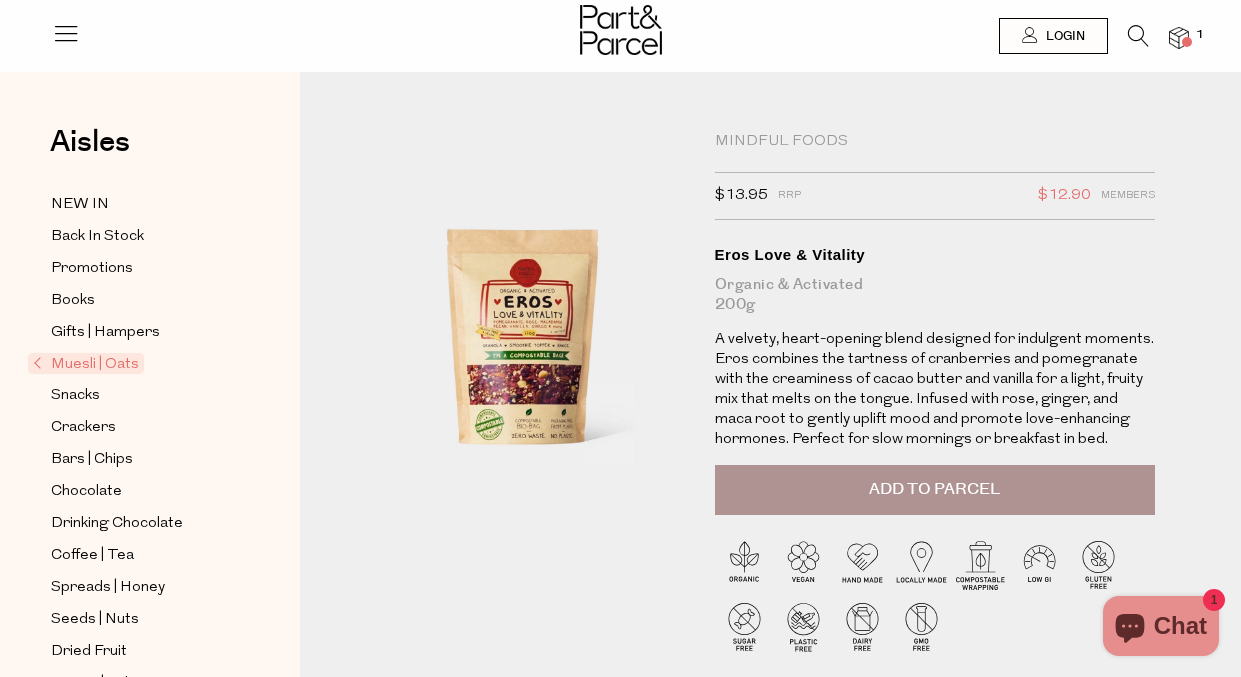click on "Add to Parcel" at bounding box center [934, 489] 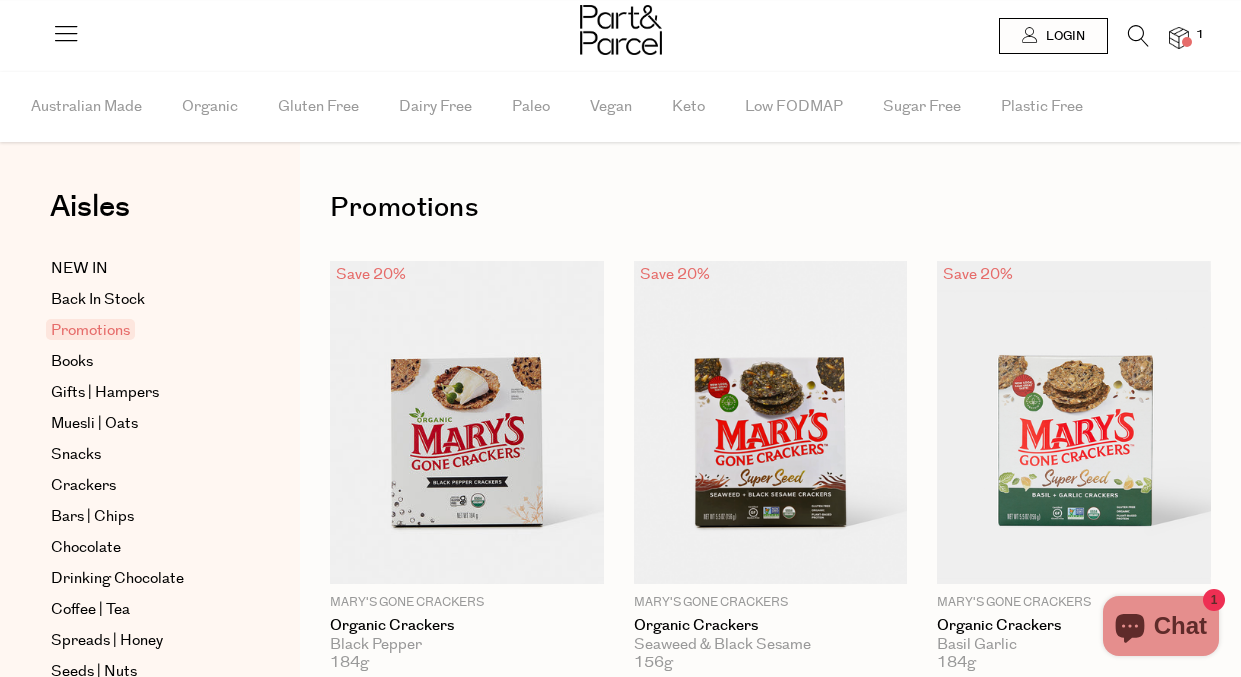 scroll, scrollTop: 0, scrollLeft: 0, axis: both 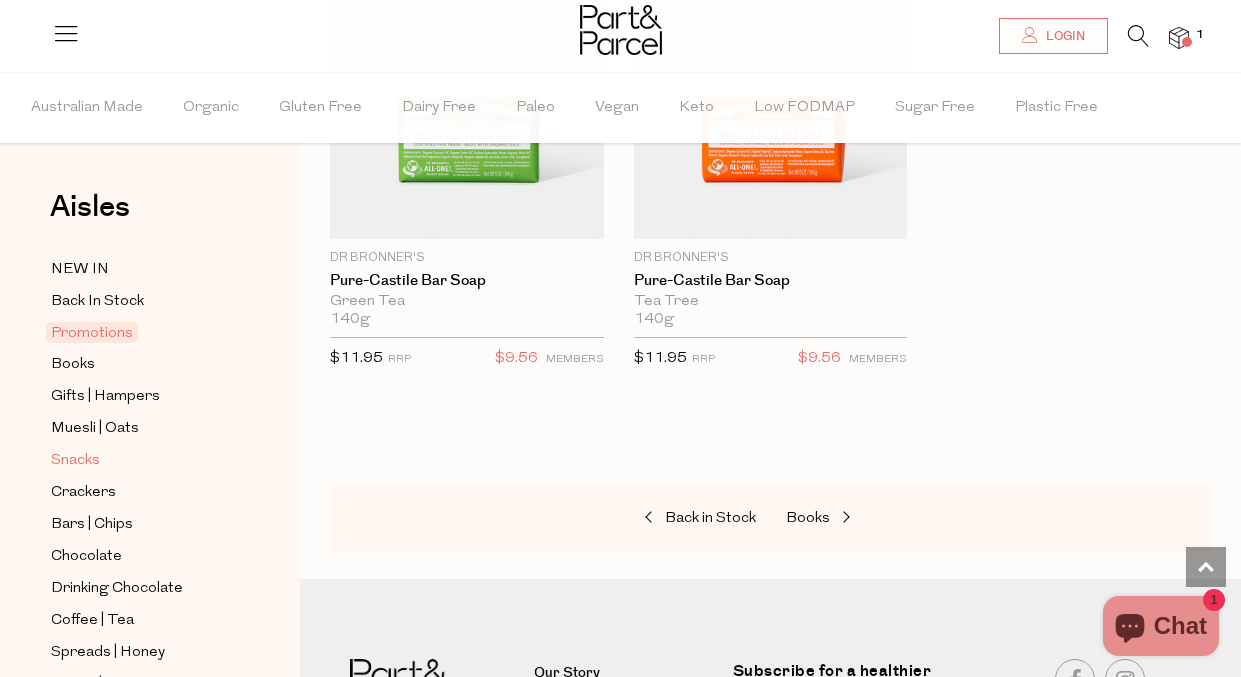 click on "Snacks" at bounding box center (75, 461) 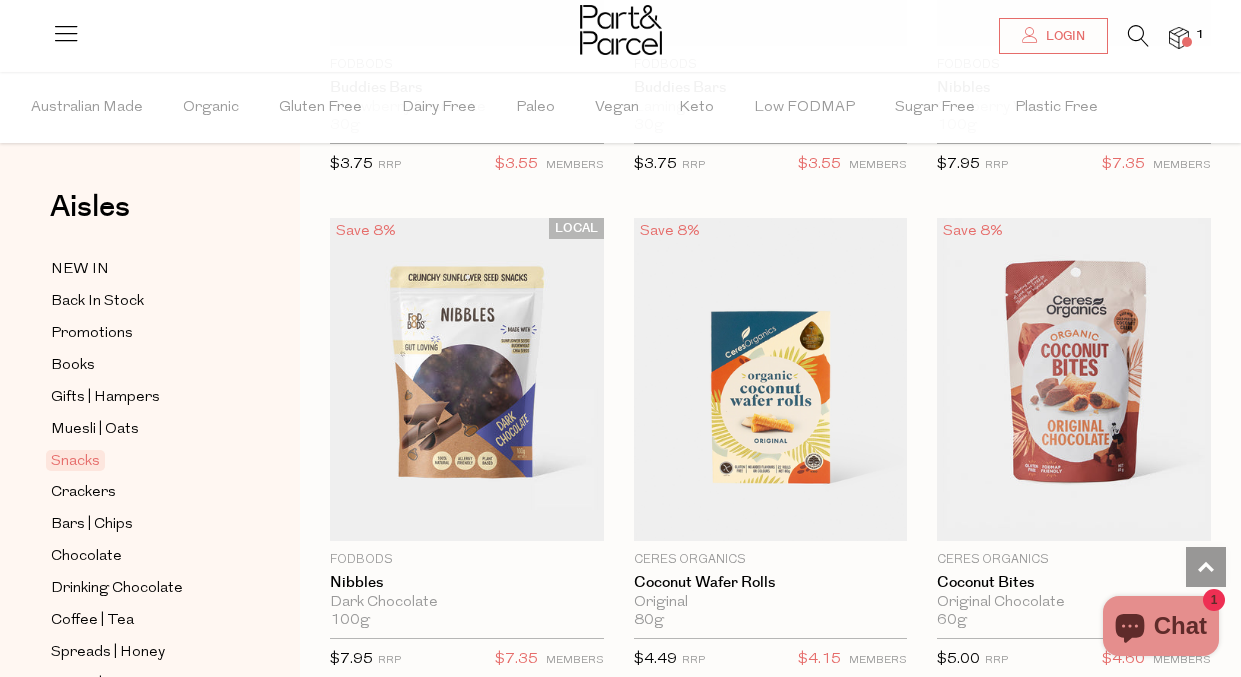 scroll, scrollTop: 4496, scrollLeft: 0, axis: vertical 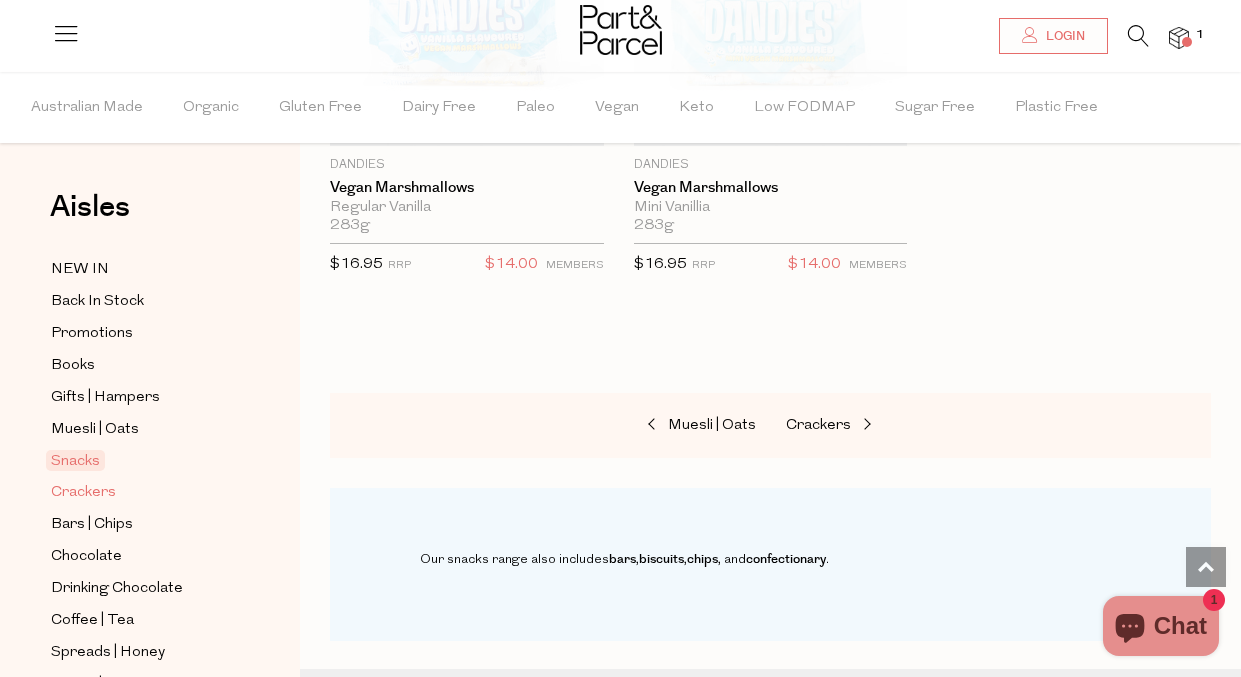 click on "Crackers" at bounding box center [83, 493] 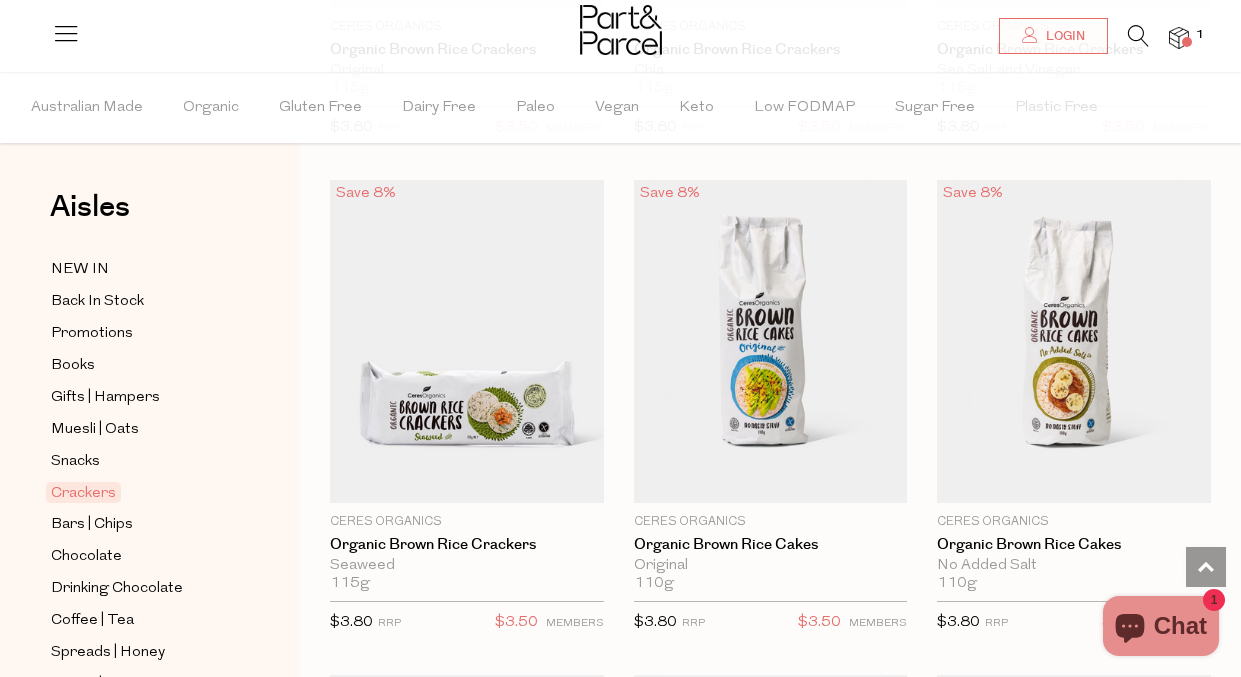 scroll, scrollTop: 1584, scrollLeft: 0, axis: vertical 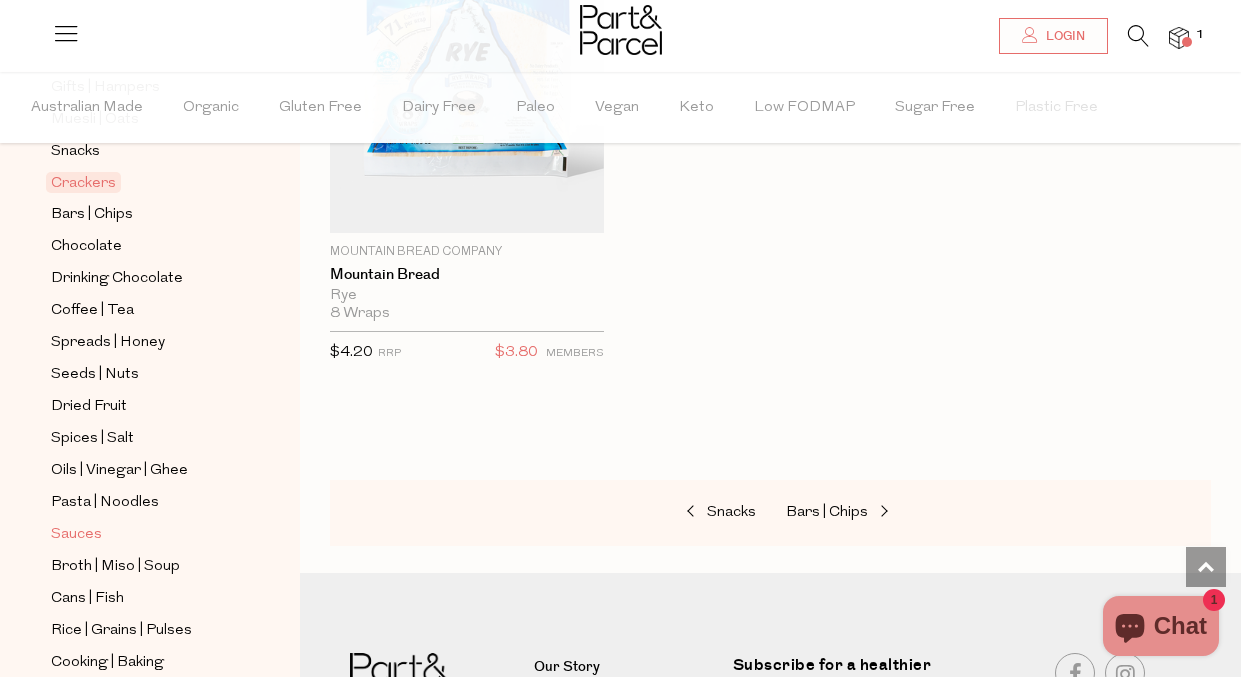 click on "Sauces" at bounding box center (76, 535) 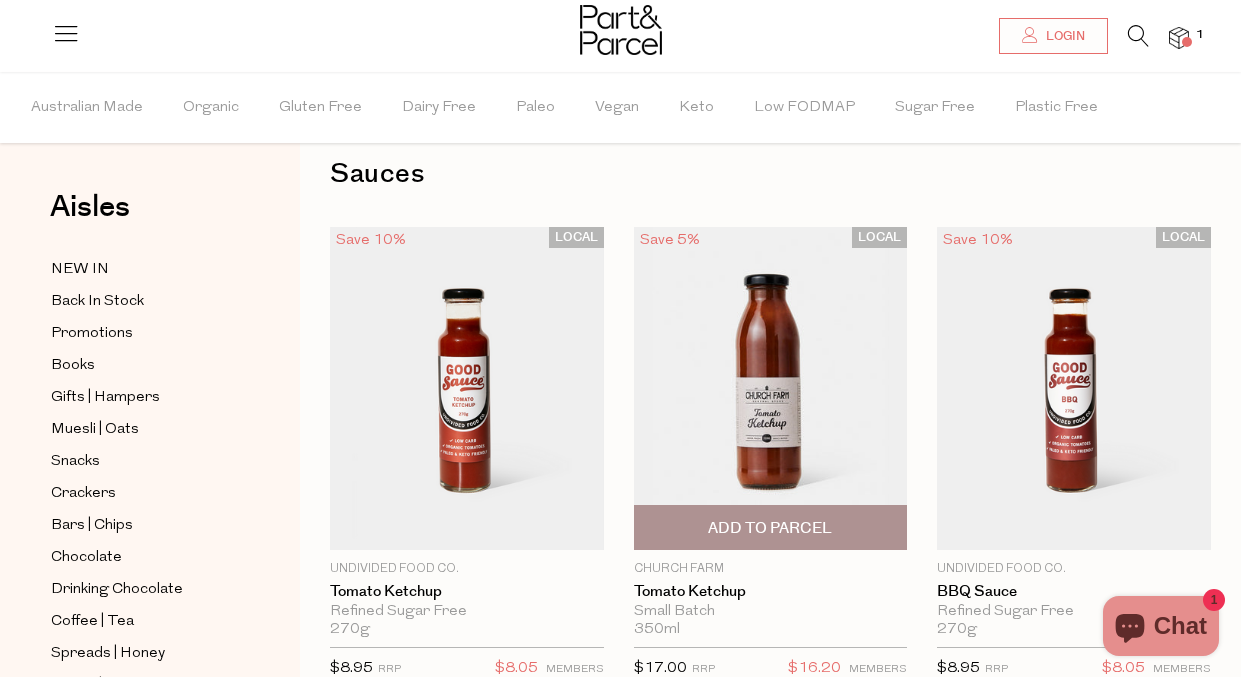 scroll, scrollTop: 36, scrollLeft: 0, axis: vertical 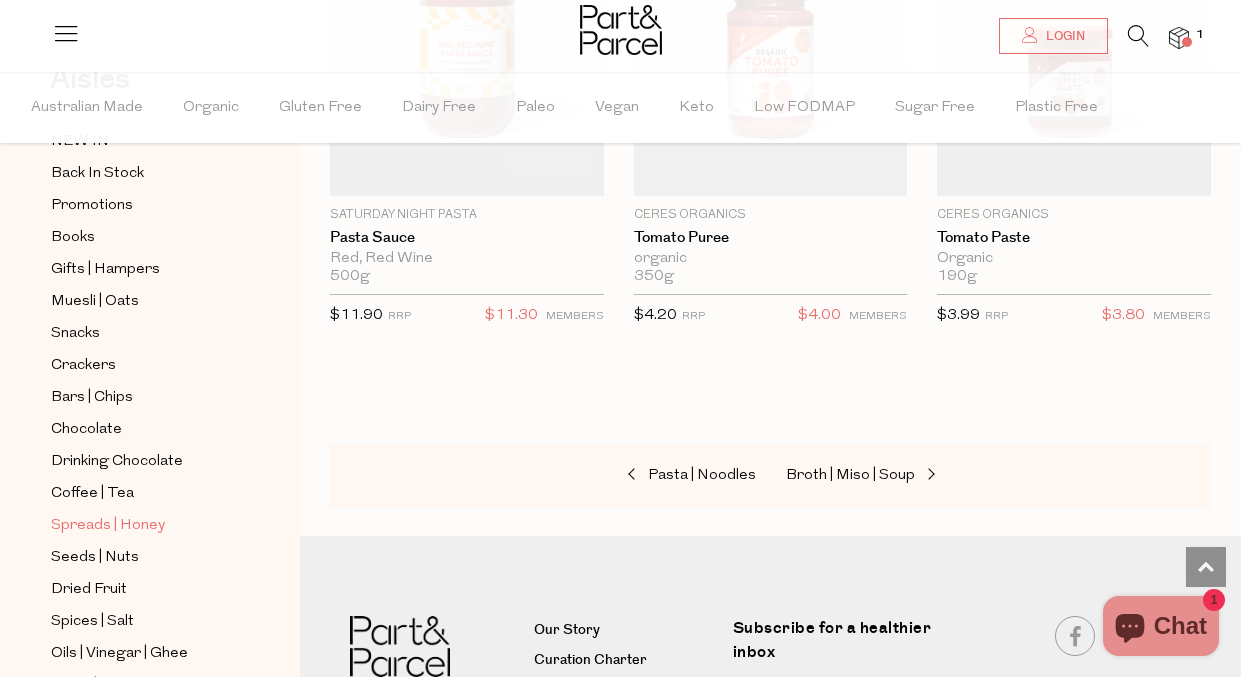 click on "Spreads | Honey" at bounding box center [108, 526] 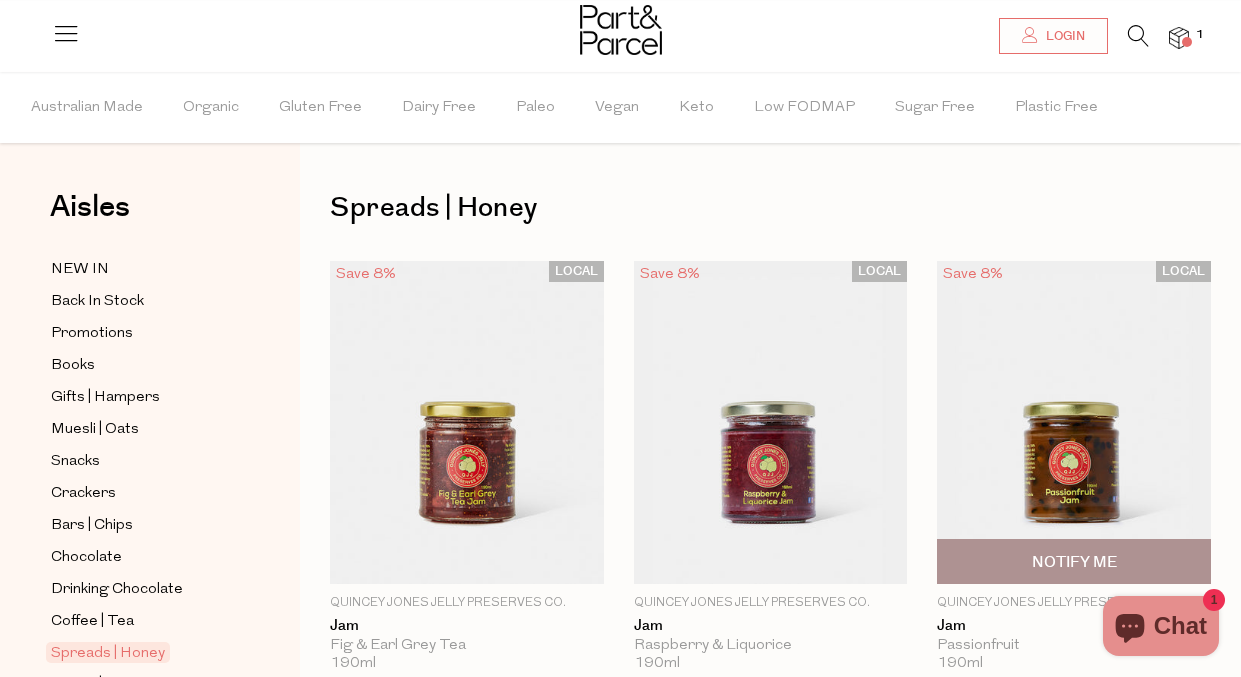 scroll, scrollTop: 102, scrollLeft: 0, axis: vertical 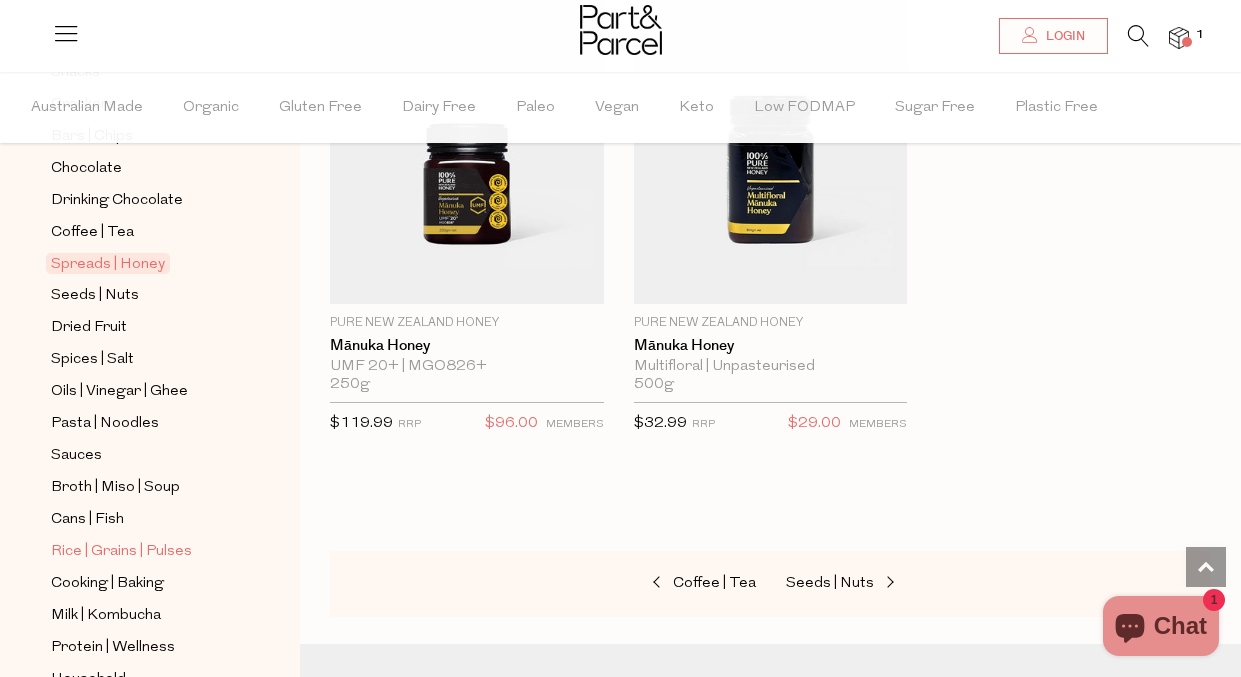 click on "Rice | Grains | Pulses" at bounding box center (121, 552) 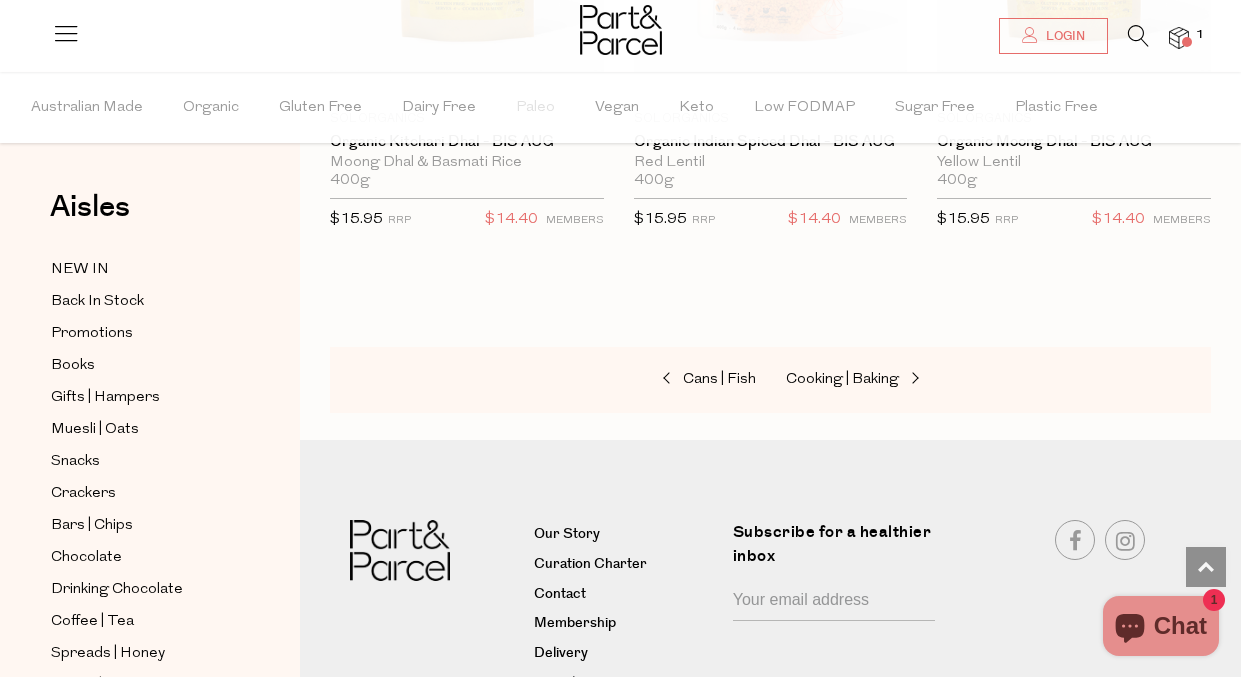 scroll, scrollTop: 6425, scrollLeft: 0, axis: vertical 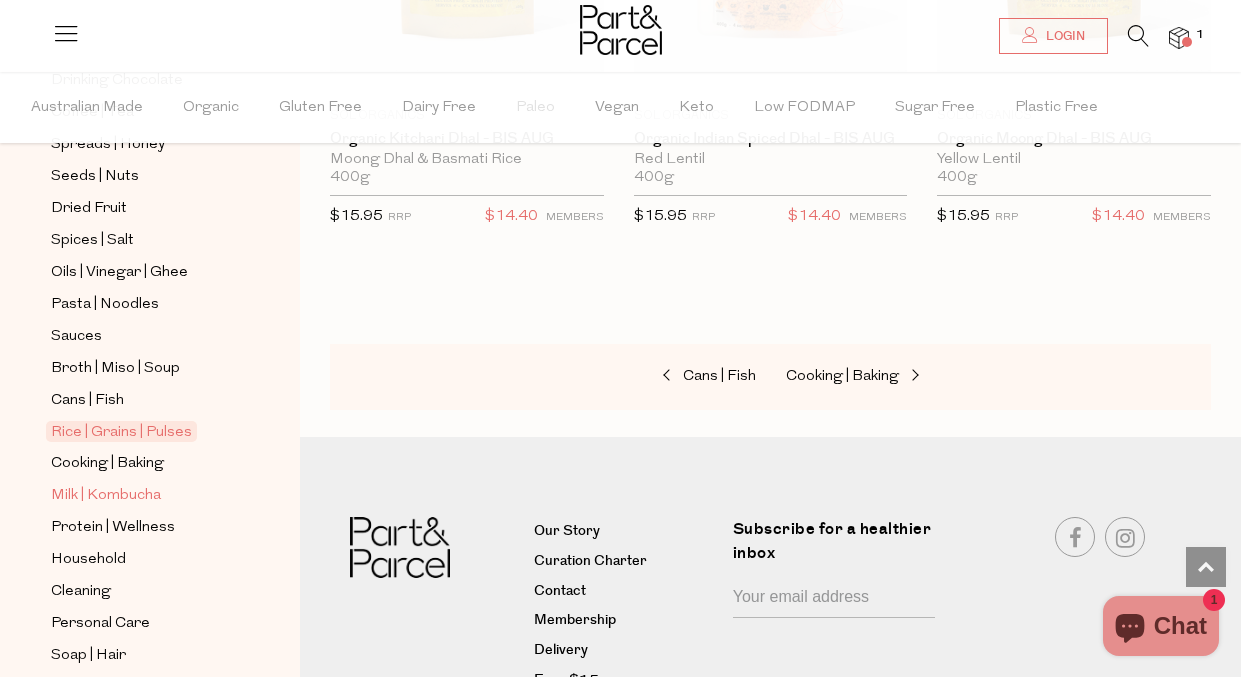 click on "Milk | Kombucha" at bounding box center [106, 496] 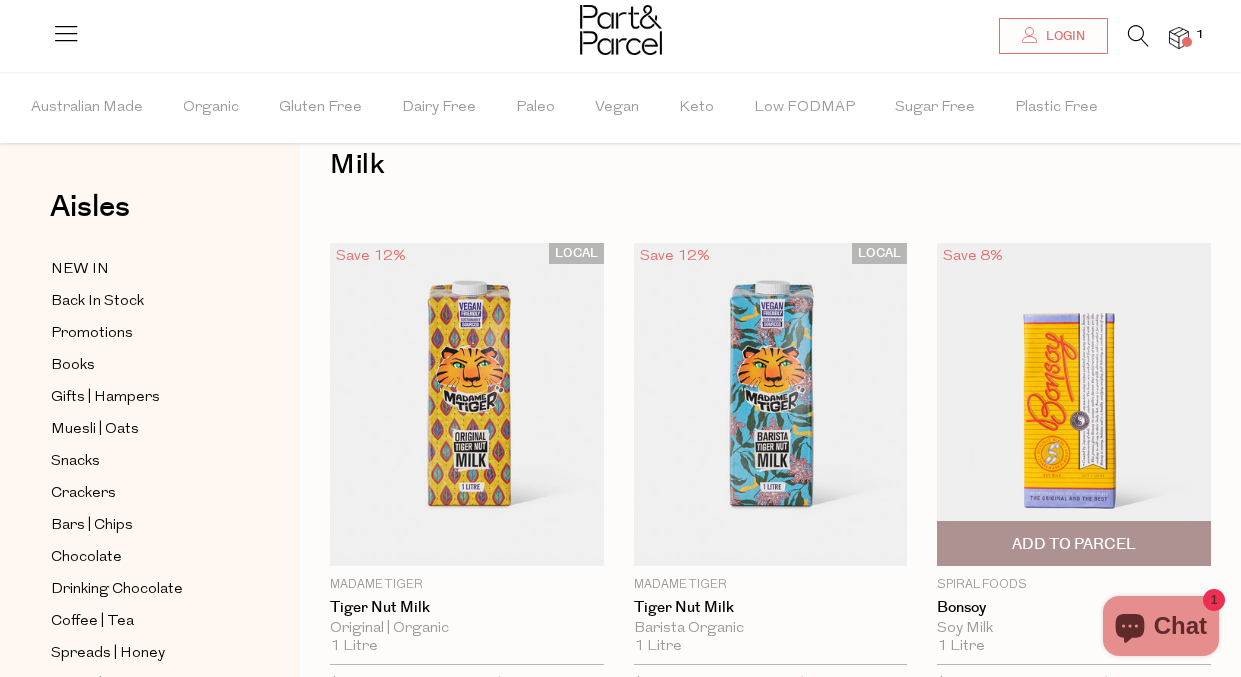 scroll, scrollTop: 48, scrollLeft: 0, axis: vertical 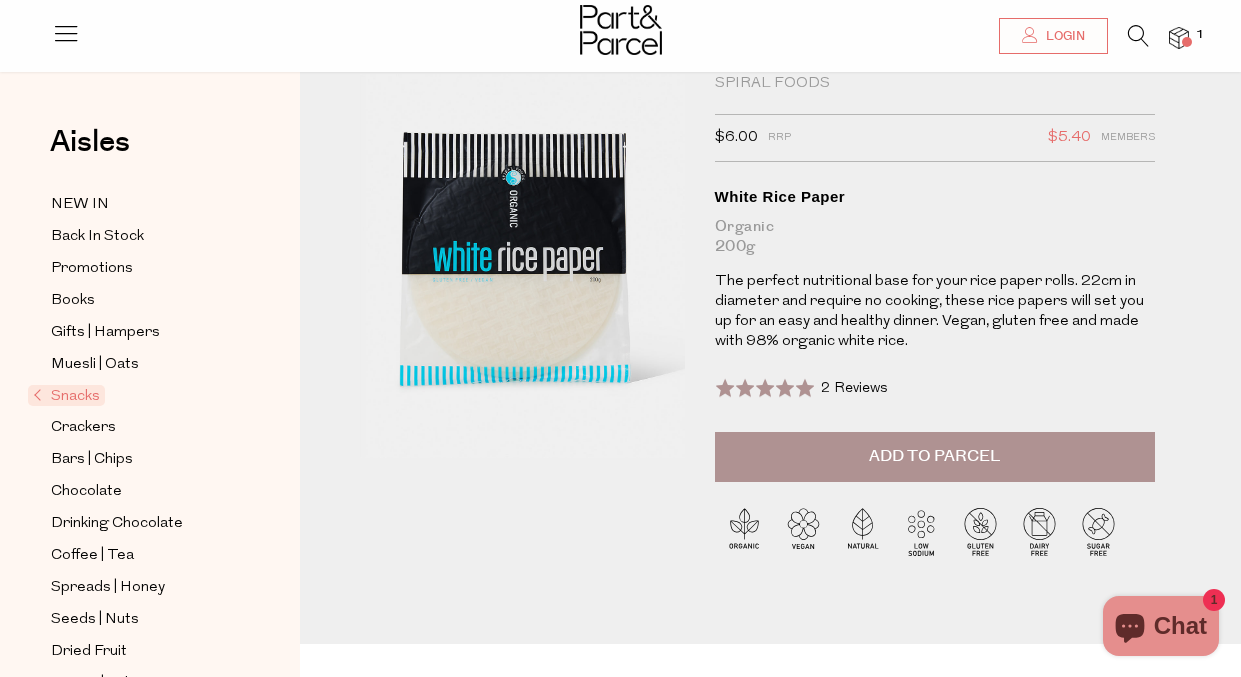 click on "Add to Parcel" at bounding box center (935, 457) 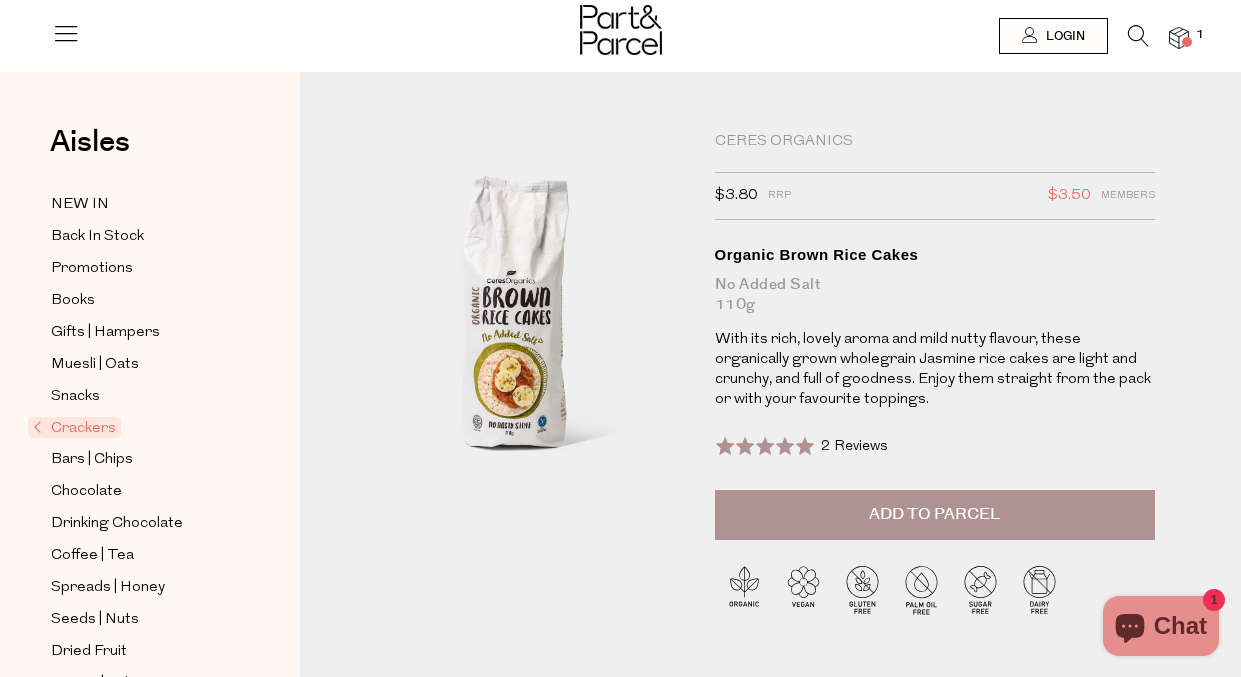 scroll, scrollTop: 0, scrollLeft: 0, axis: both 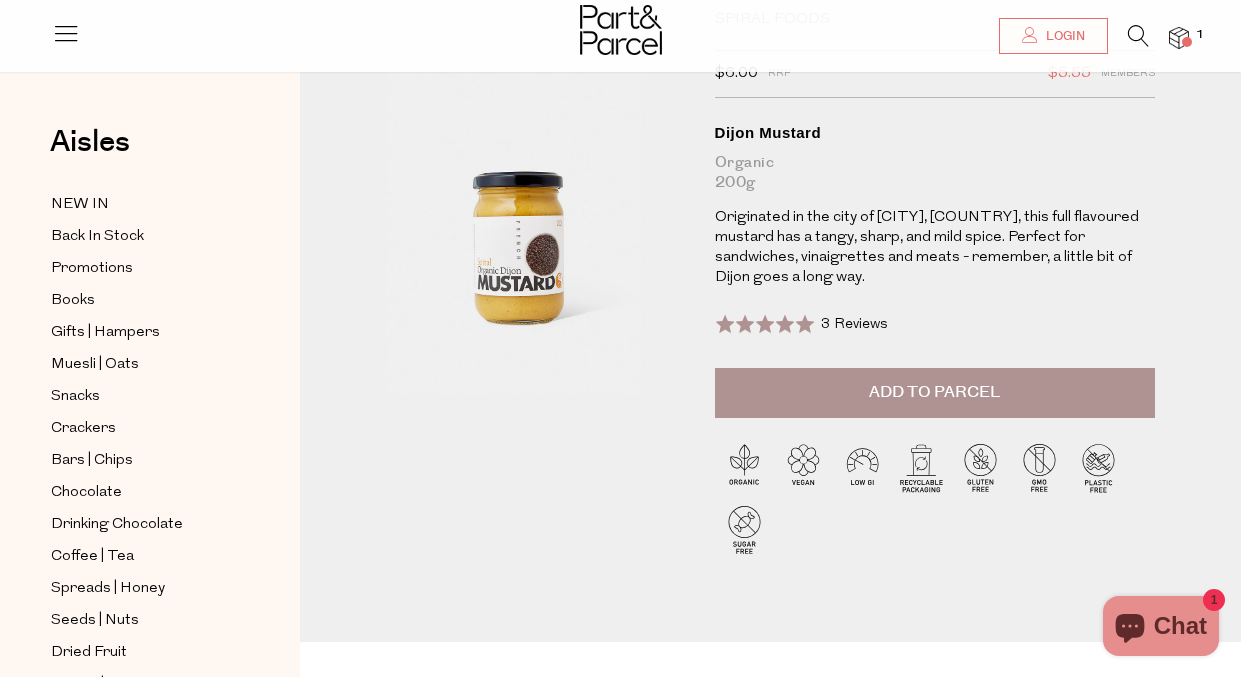 click on "Add to Parcel" at bounding box center (934, 392) 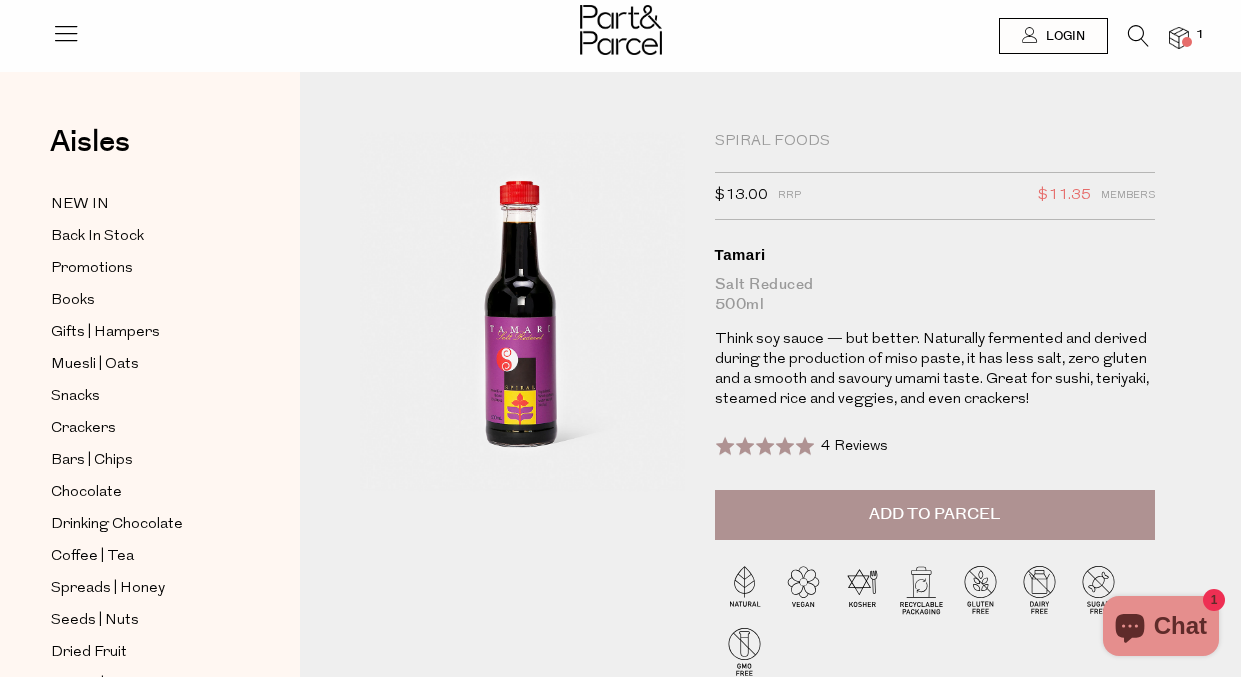 scroll, scrollTop: 0, scrollLeft: 0, axis: both 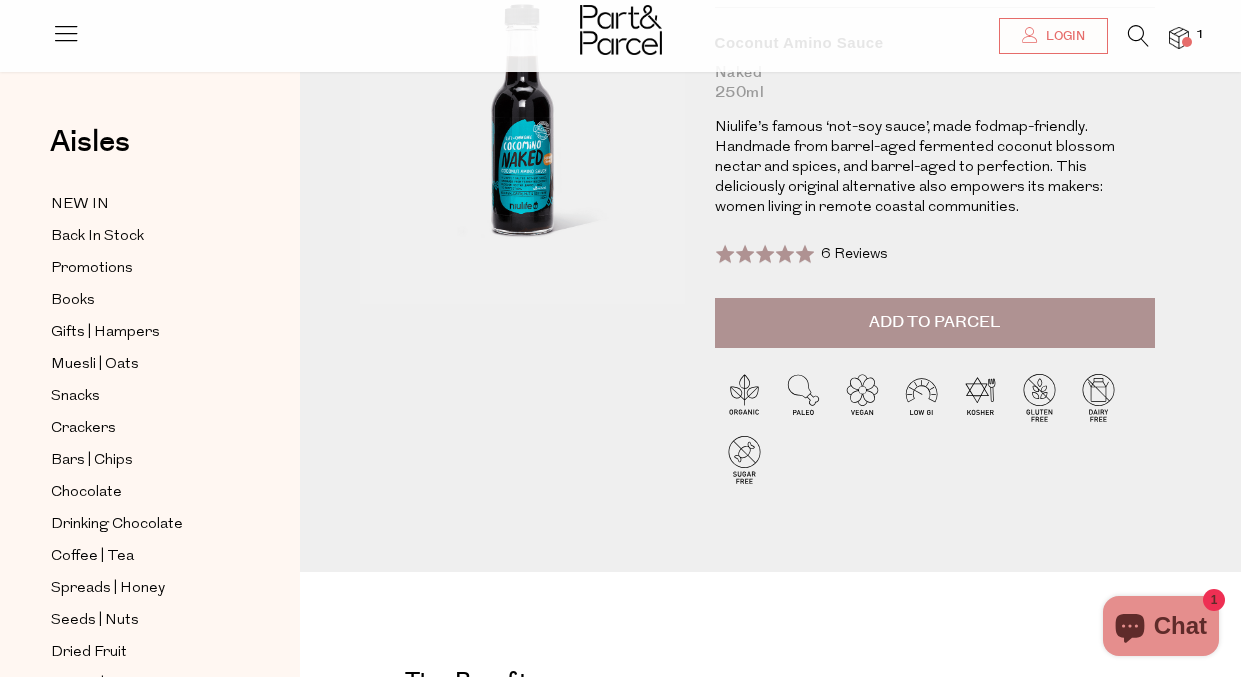 click on "Add to Parcel" at bounding box center (935, 323) 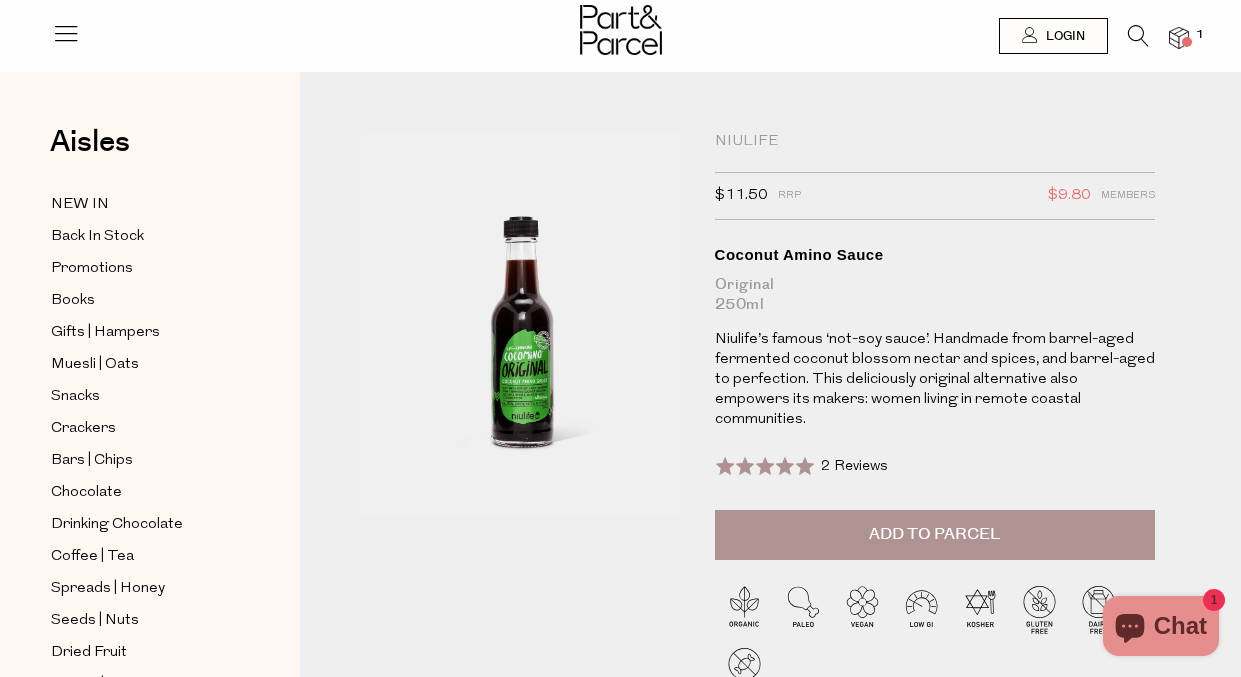 scroll, scrollTop: 0, scrollLeft: 0, axis: both 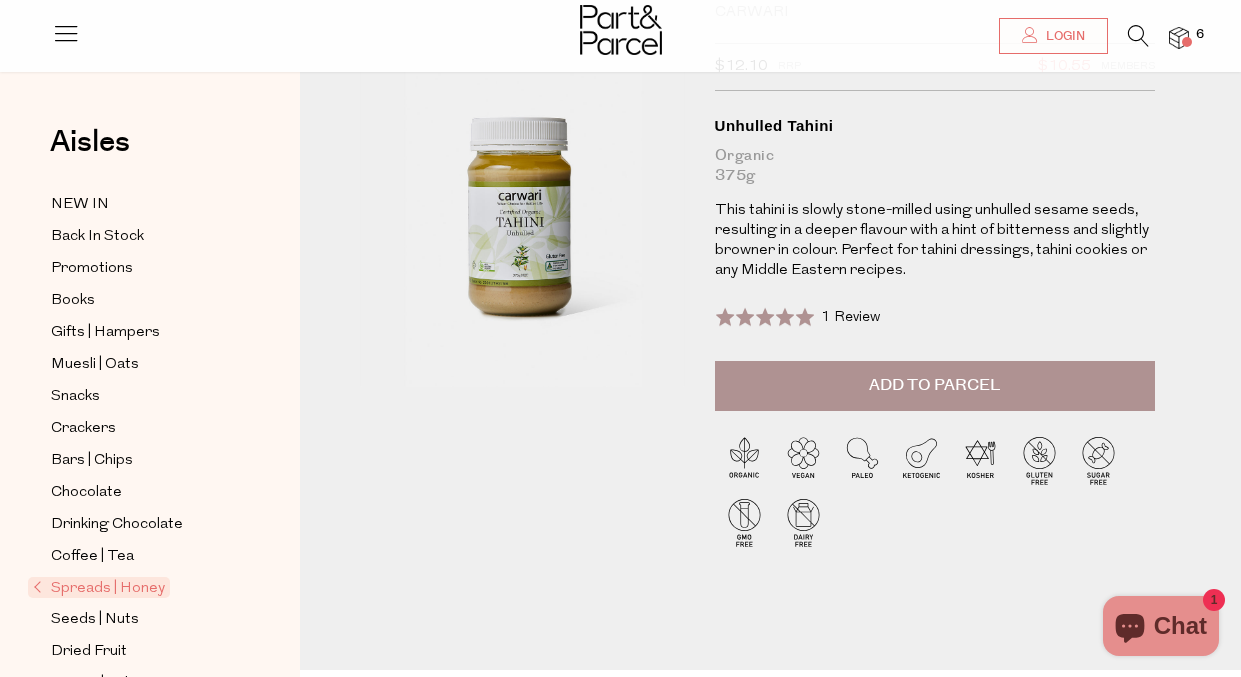 click on "Add to Parcel" at bounding box center [934, 385] 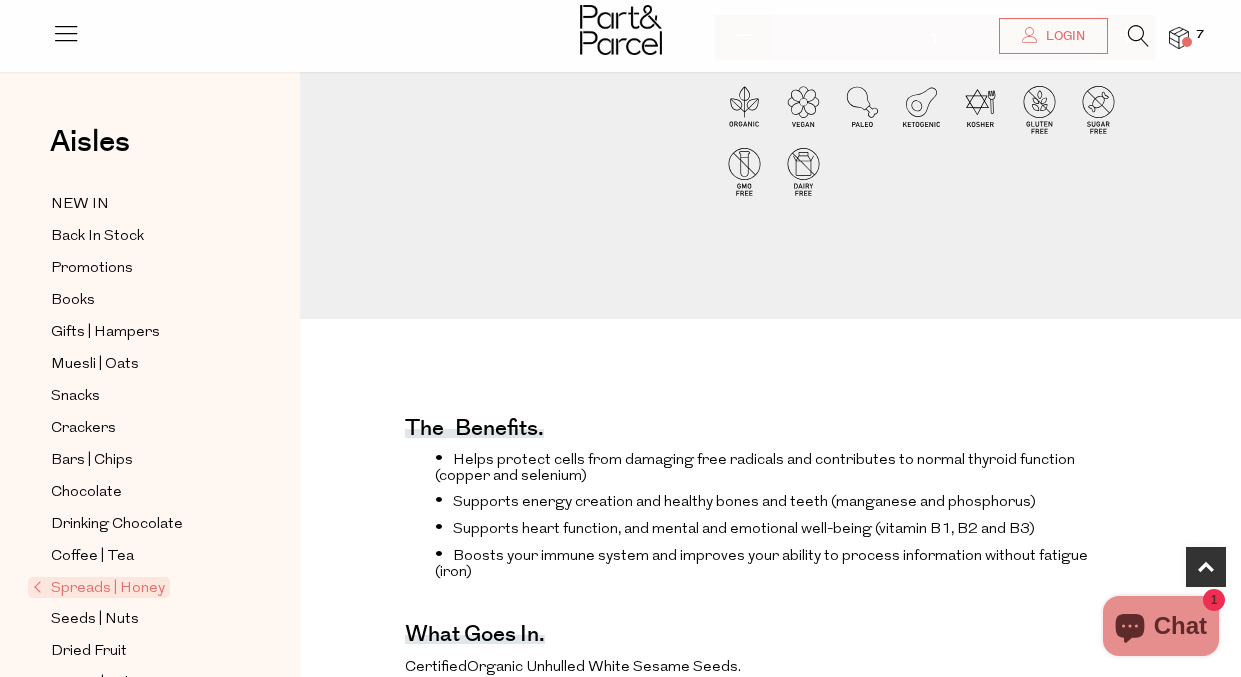 scroll, scrollTop: 621, scrollLeft: 0, axis: vertical 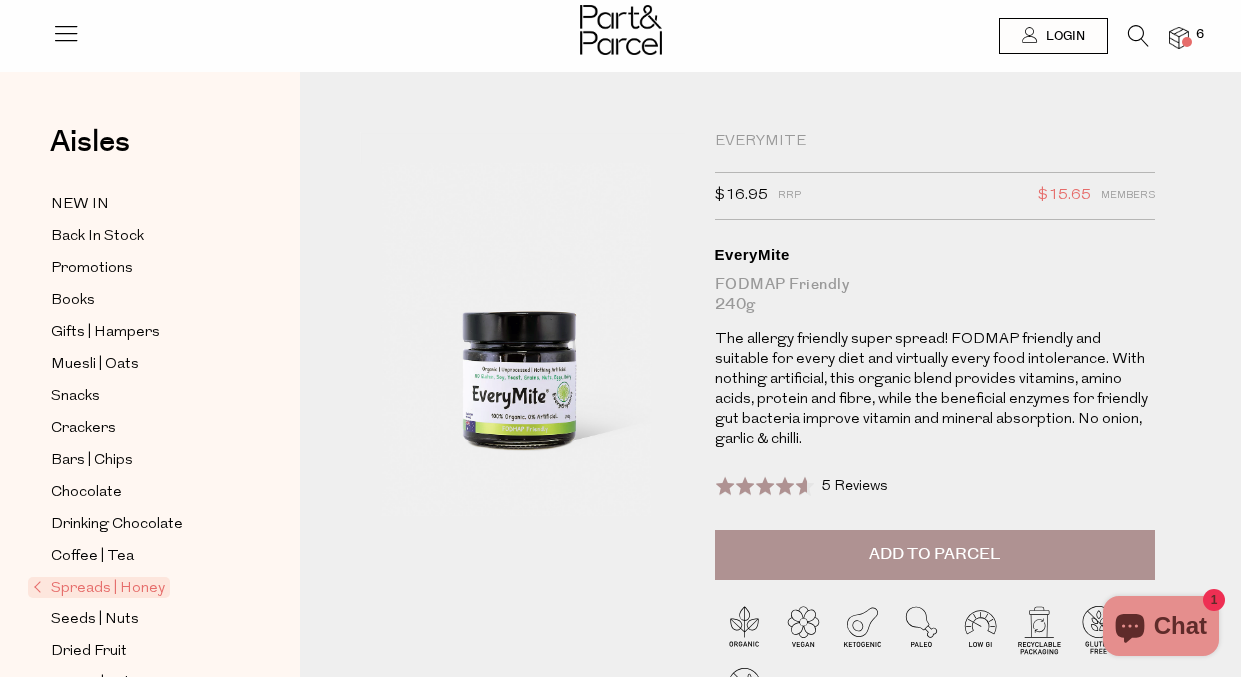 click on "Add to Parcel" at bounding box center [934, 554] 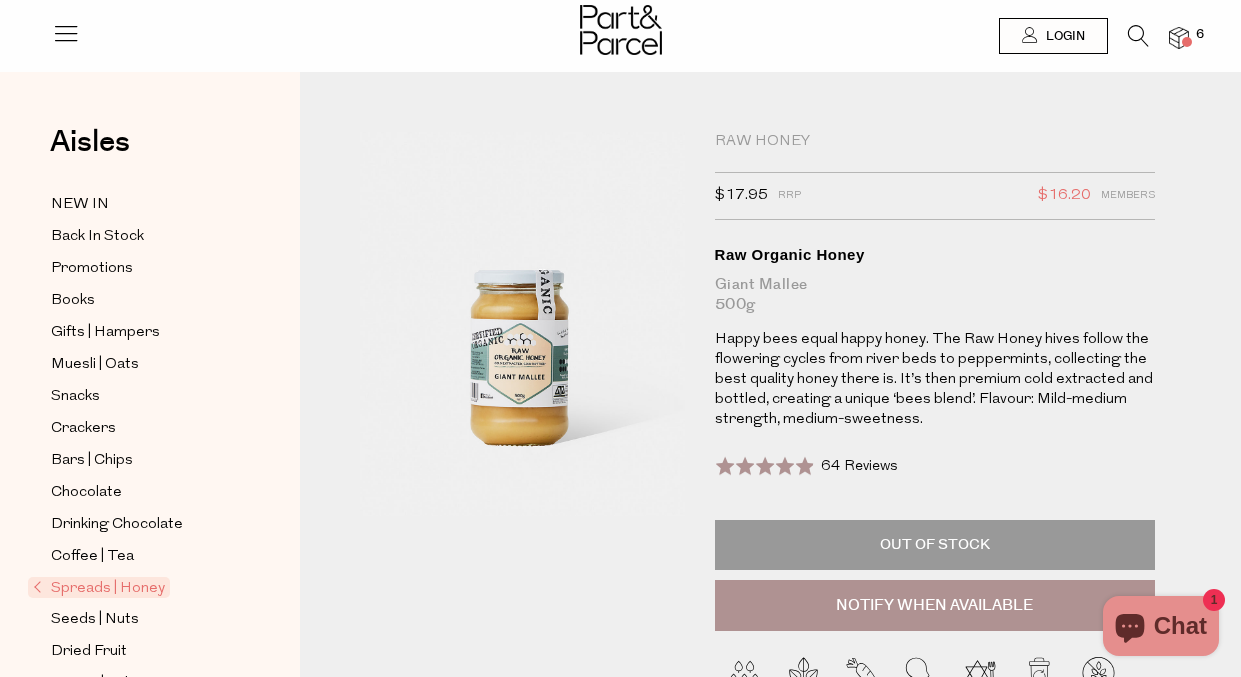 scroll, scrollTop: 0, scrollLeft: 0, axis: both 